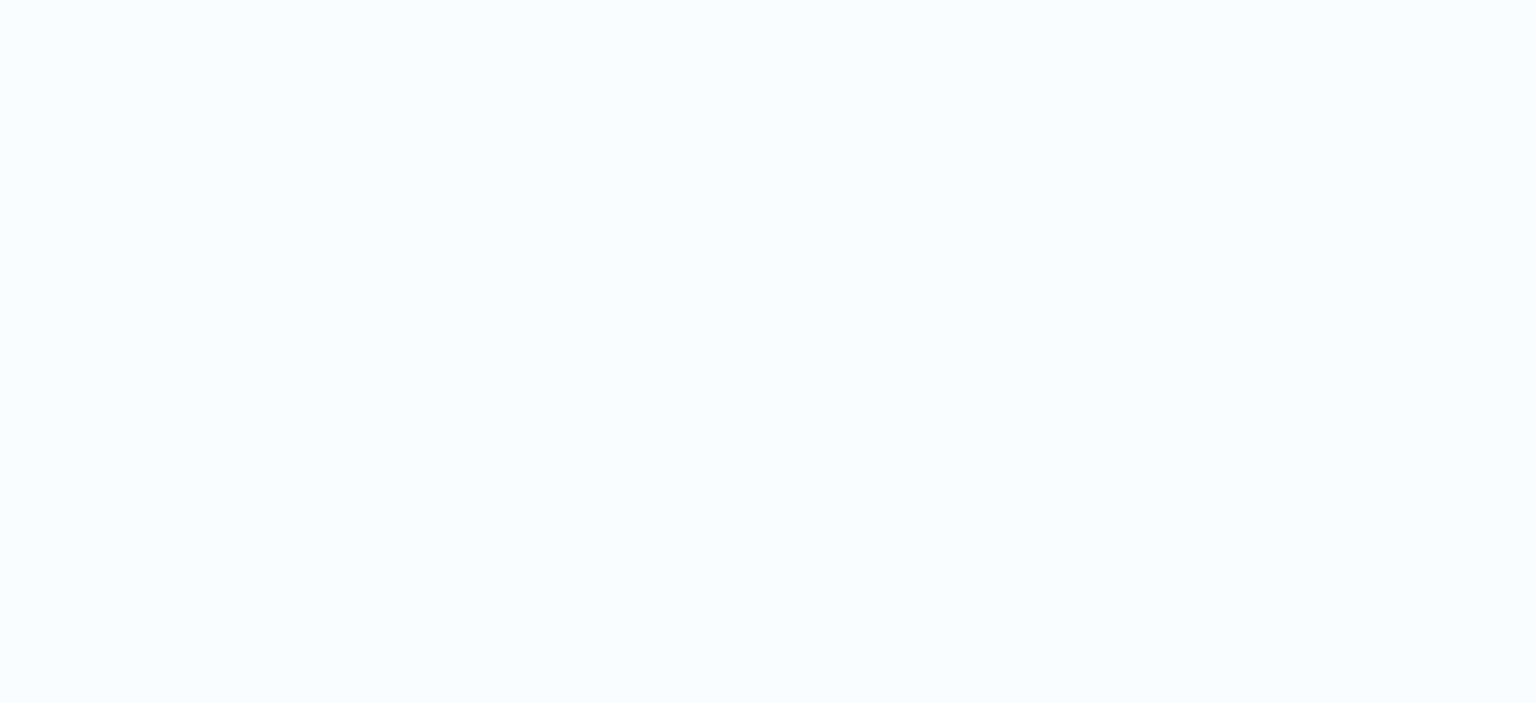 scroll, scrollTop: 0, scrollLeft: 0, axis: both 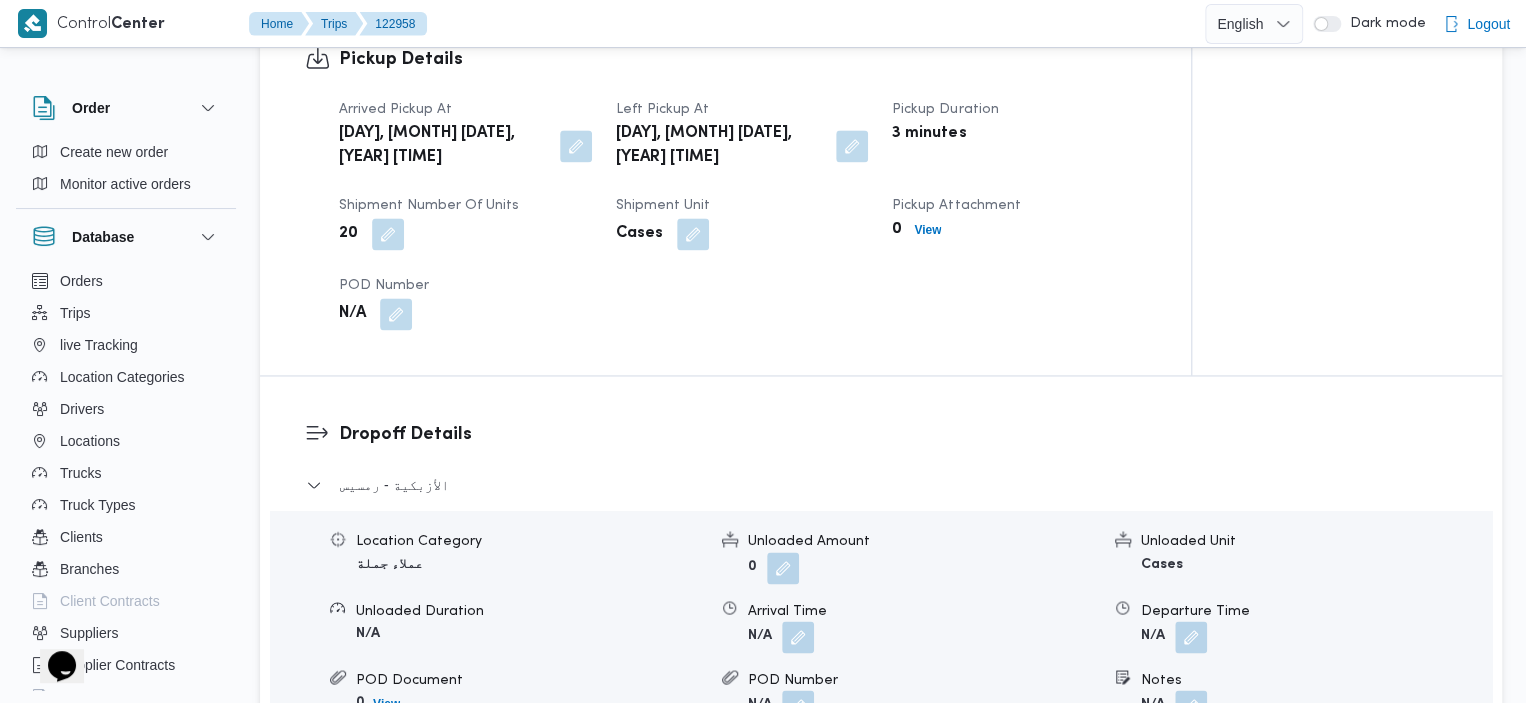 click on "Dropoff Details الأزبكية -
رمسيس Location Category عملاء جملة Unloaded Amount 0 Unloaded Unit Cases Unloaded Duration N/A Arrival Time N/A Departure Time N/A POD Document 0 View POD Number N/A Notes N/A El Weili -
عباسية Location Category عملاء جملة Unloaded Amount 0 Unloaded Unit Cases Unloaded Duration N/A Arrival Time N/A Departure Time N/A POD Document 0 View POD Number N/A Notes N/A مدينة نصر -
دار الأرقم Location Category أخري Unloaded Amount 0 Unloaded Unit Cases Unloaded Duration N/A Arrival Time N/A Departure Time N/A POD Document 0 View POD Number N/A Notes N/A Edit dropoffs" at bounding box center [898, 662] 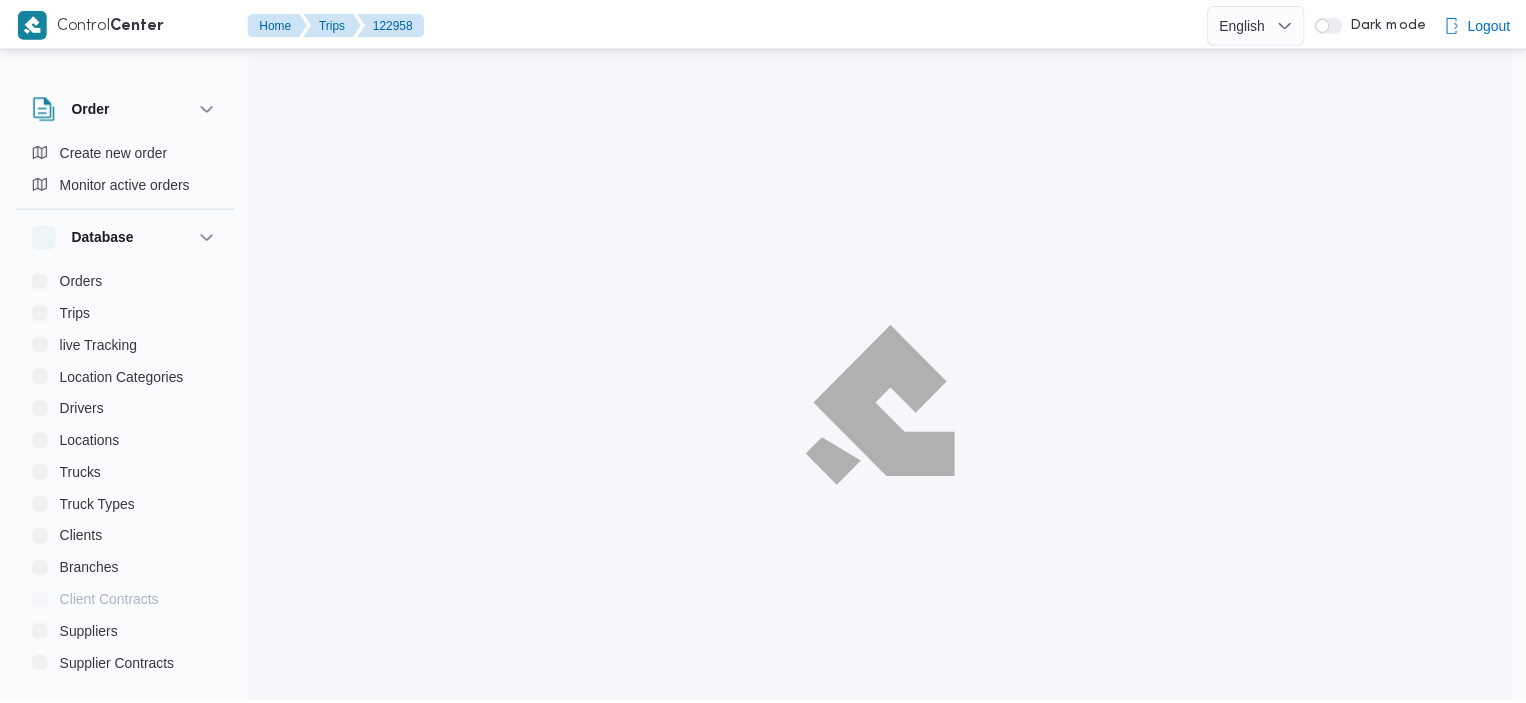 scroll, scrollTop: 1347, scrollLeft: 0, axis: vertical 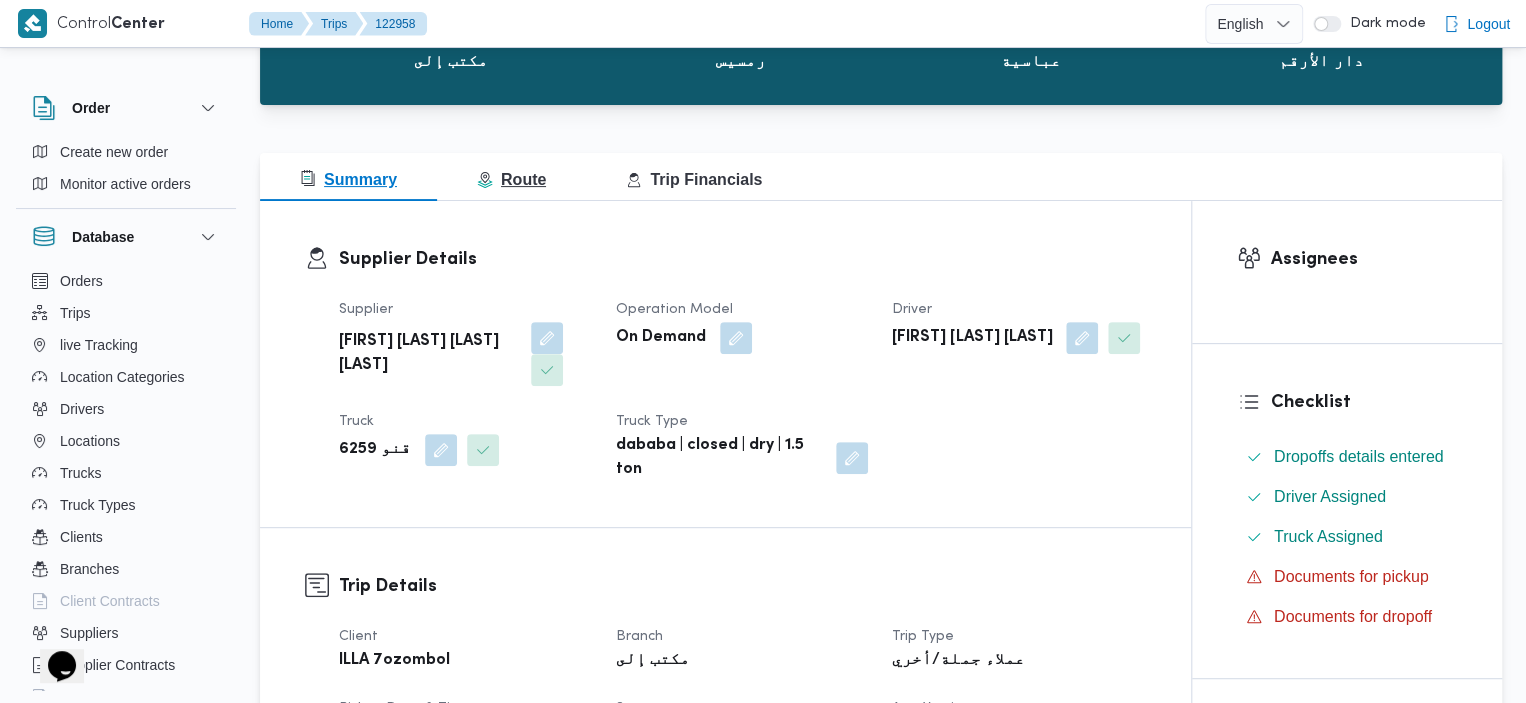 click on "Route" at bounding box center [511, 177] 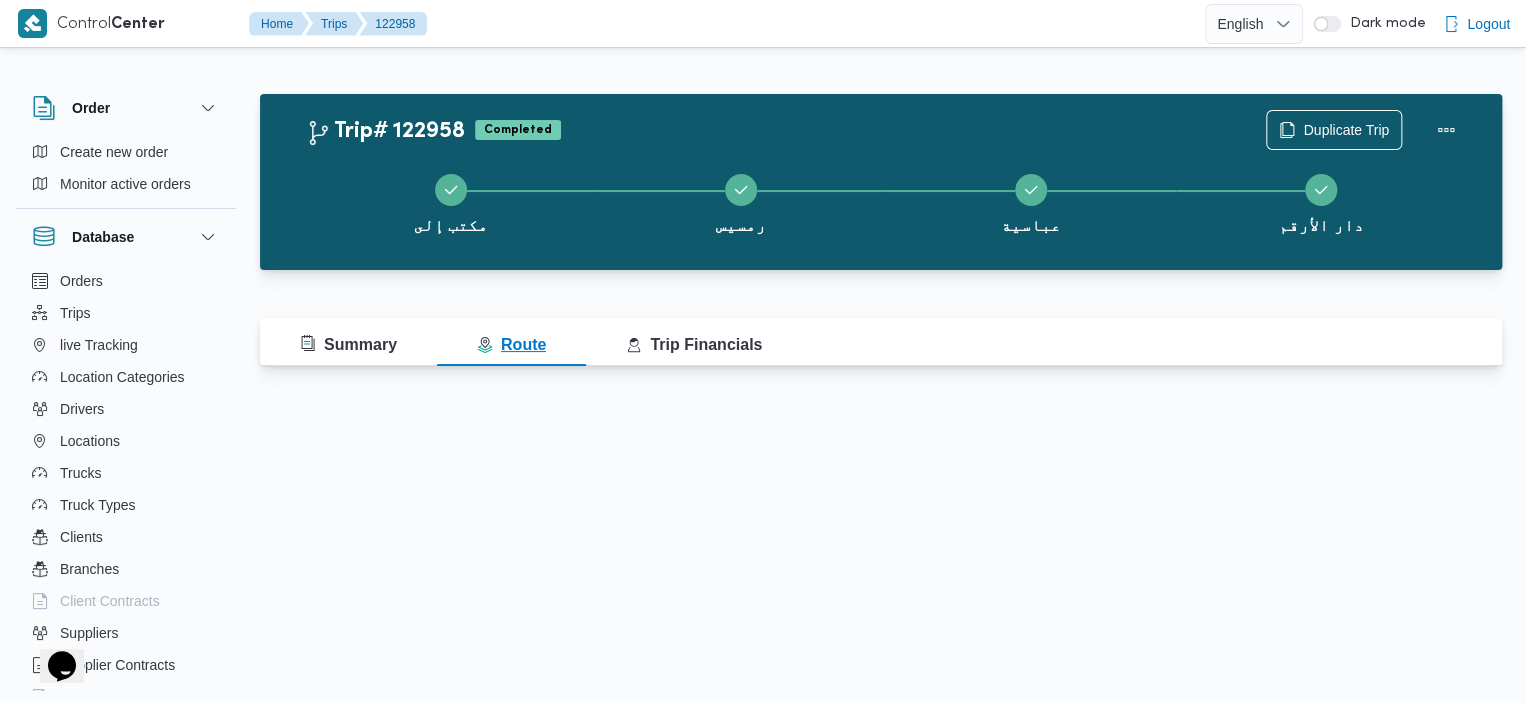 scroll, scrollTop: 0, scrollLeft: 0, axis: both 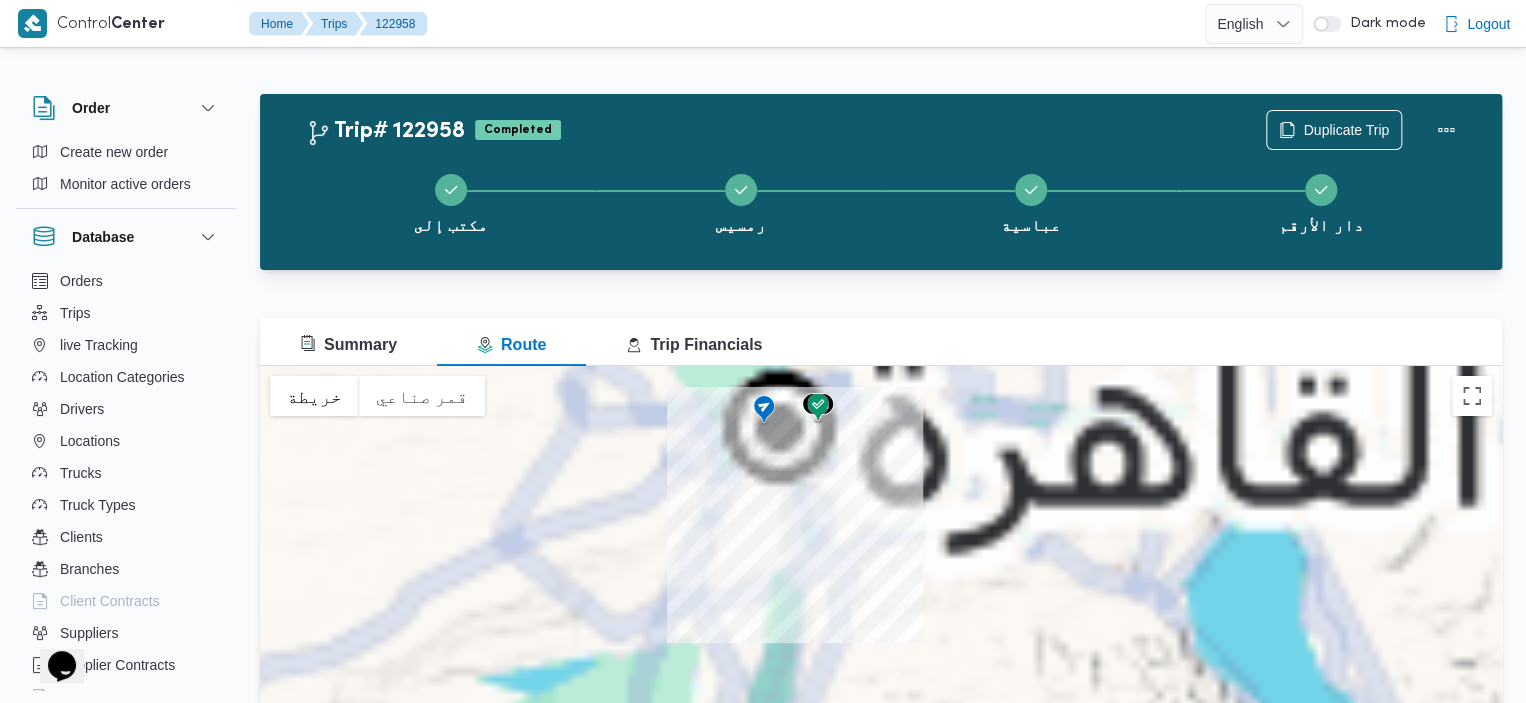 drag, startPoint x: 888, startPoint y: 424, endPoint x: 890, endPoint y: 653, distance: 229.00873 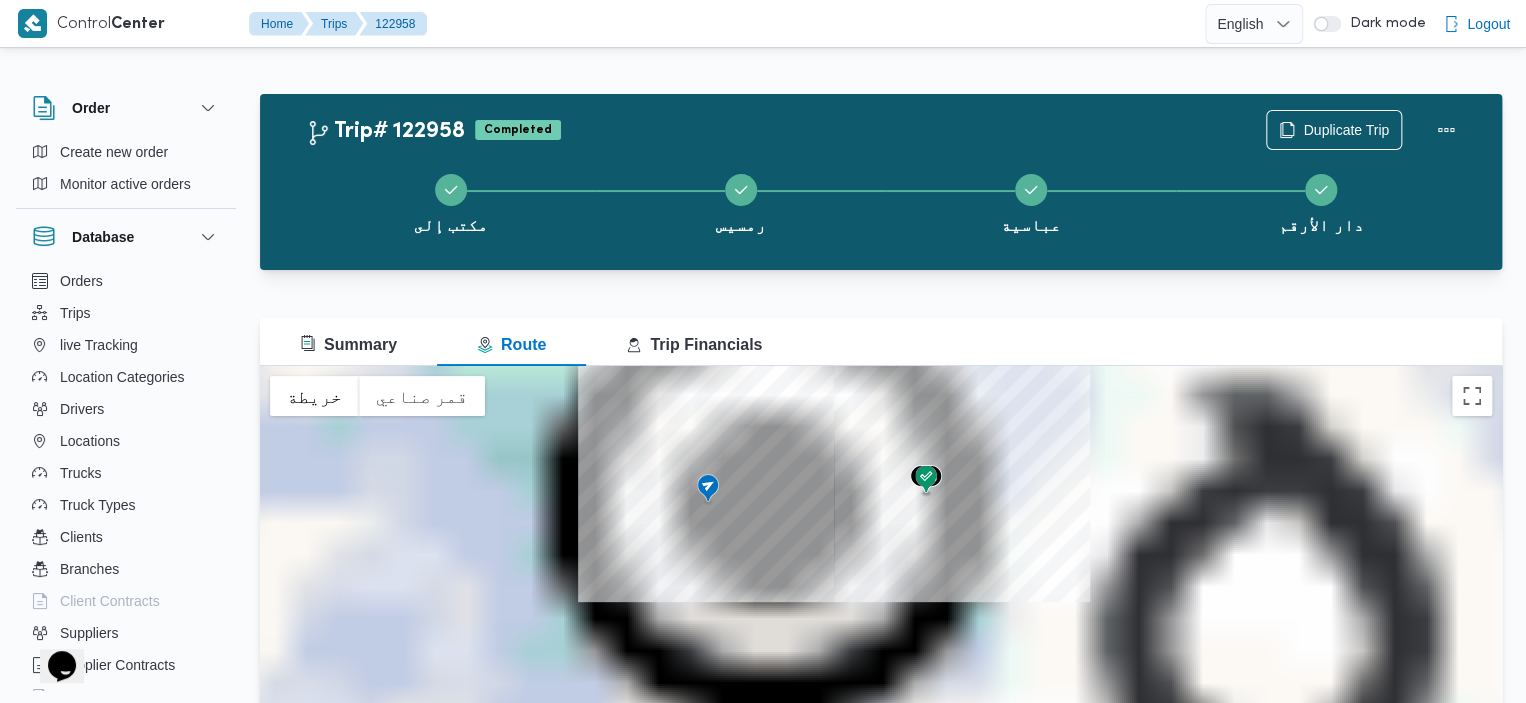 drag, startPoint x: 787, startPoint y: 432, endPoint x: 804, endPoint y: 538, distance: 107.35455 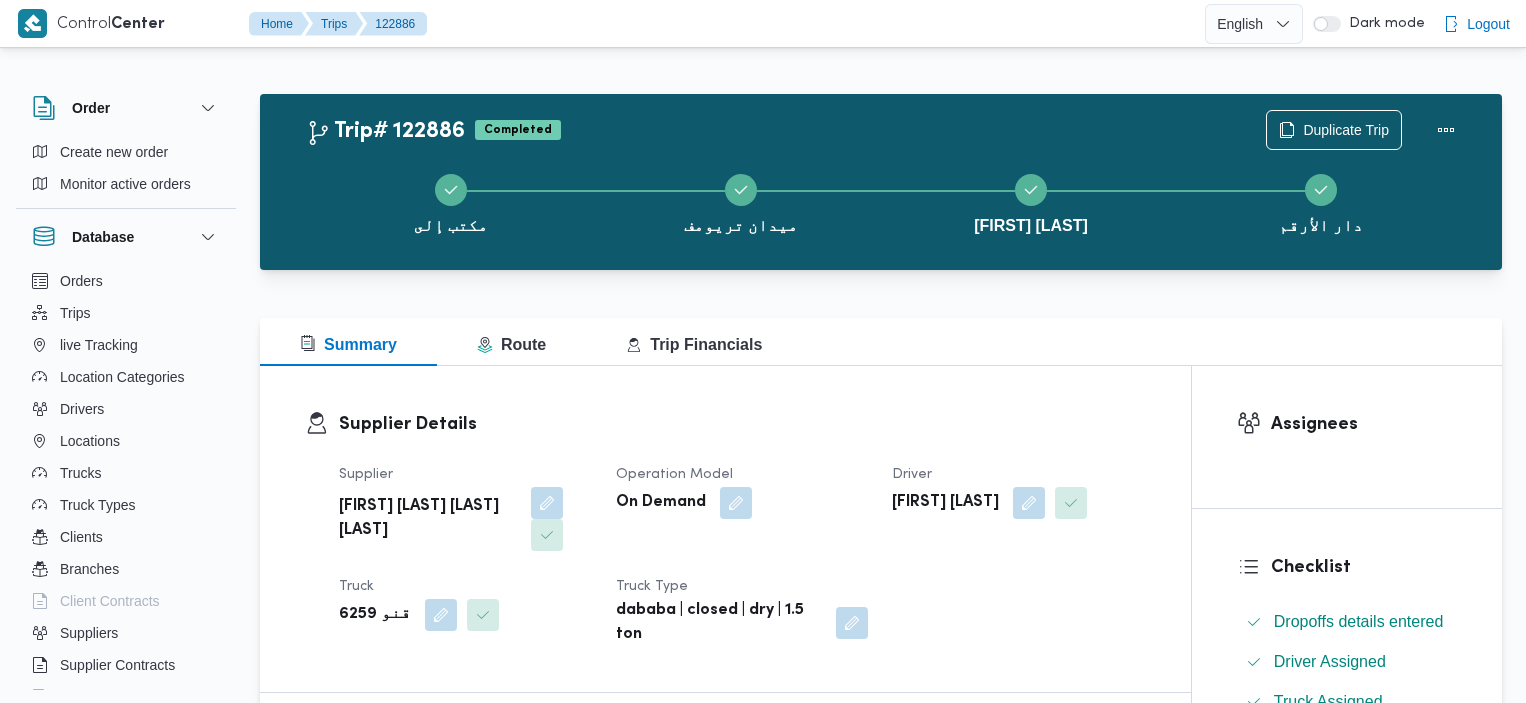 scroll, scrollTop: 0, scrollLeft: 0, axis: both 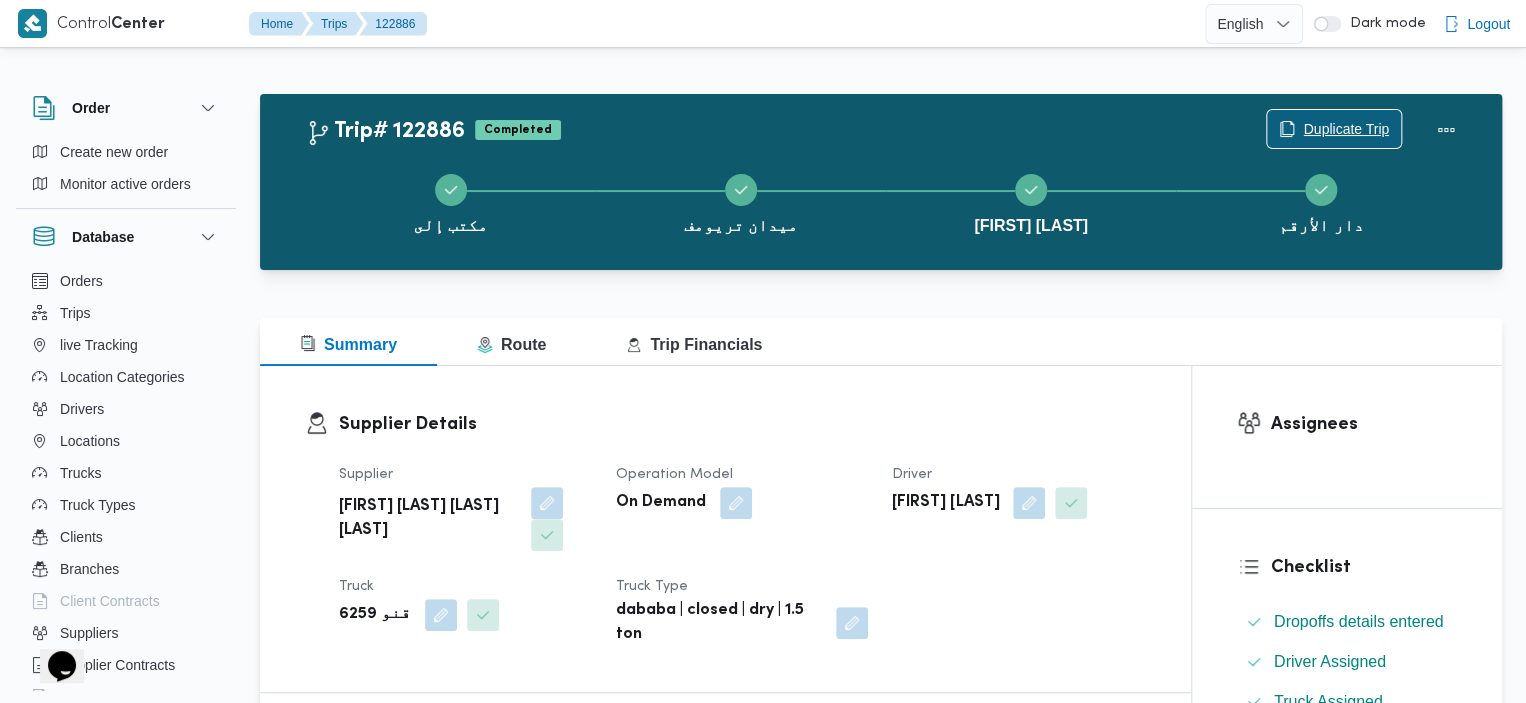 click on "Duplicate Trip" at bounding box center [1346, 129] 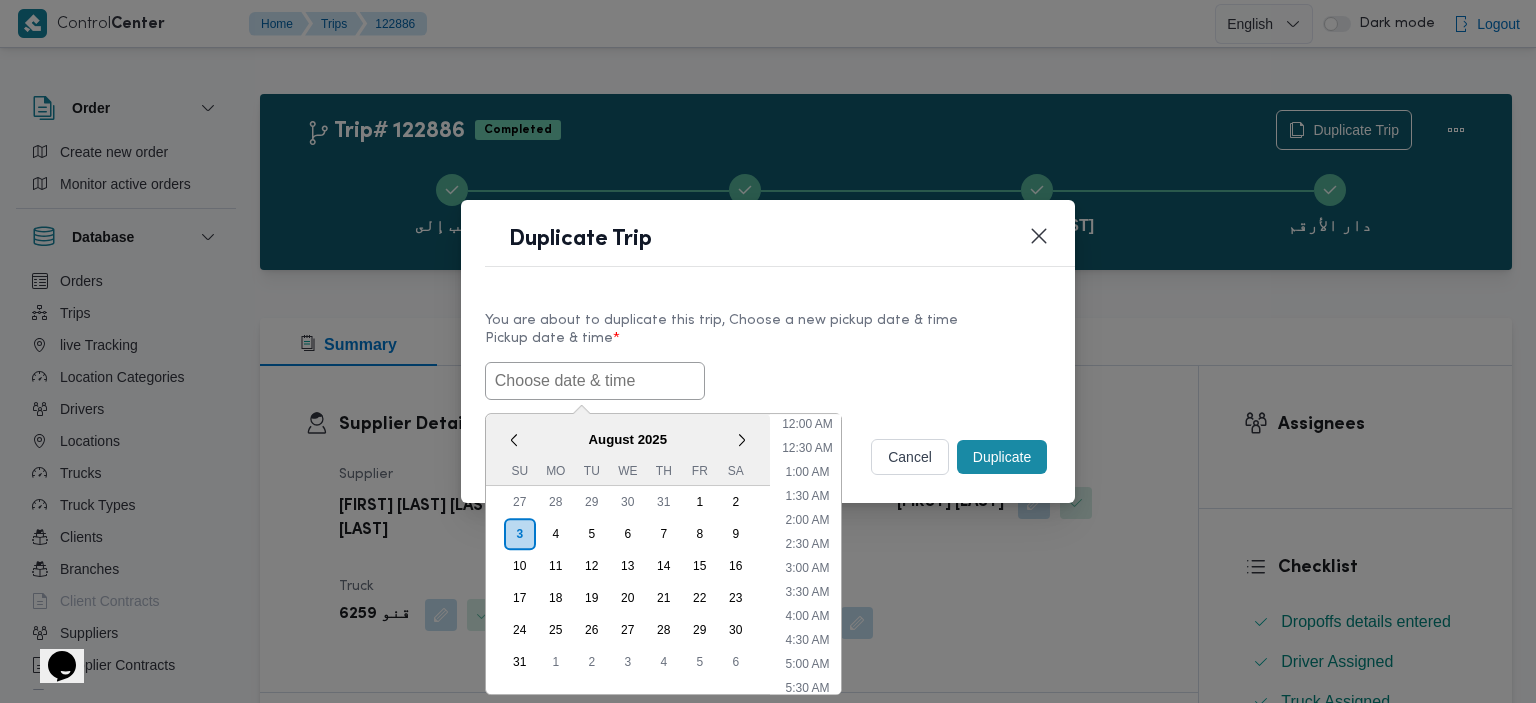 click at bounding box center [595, 381] 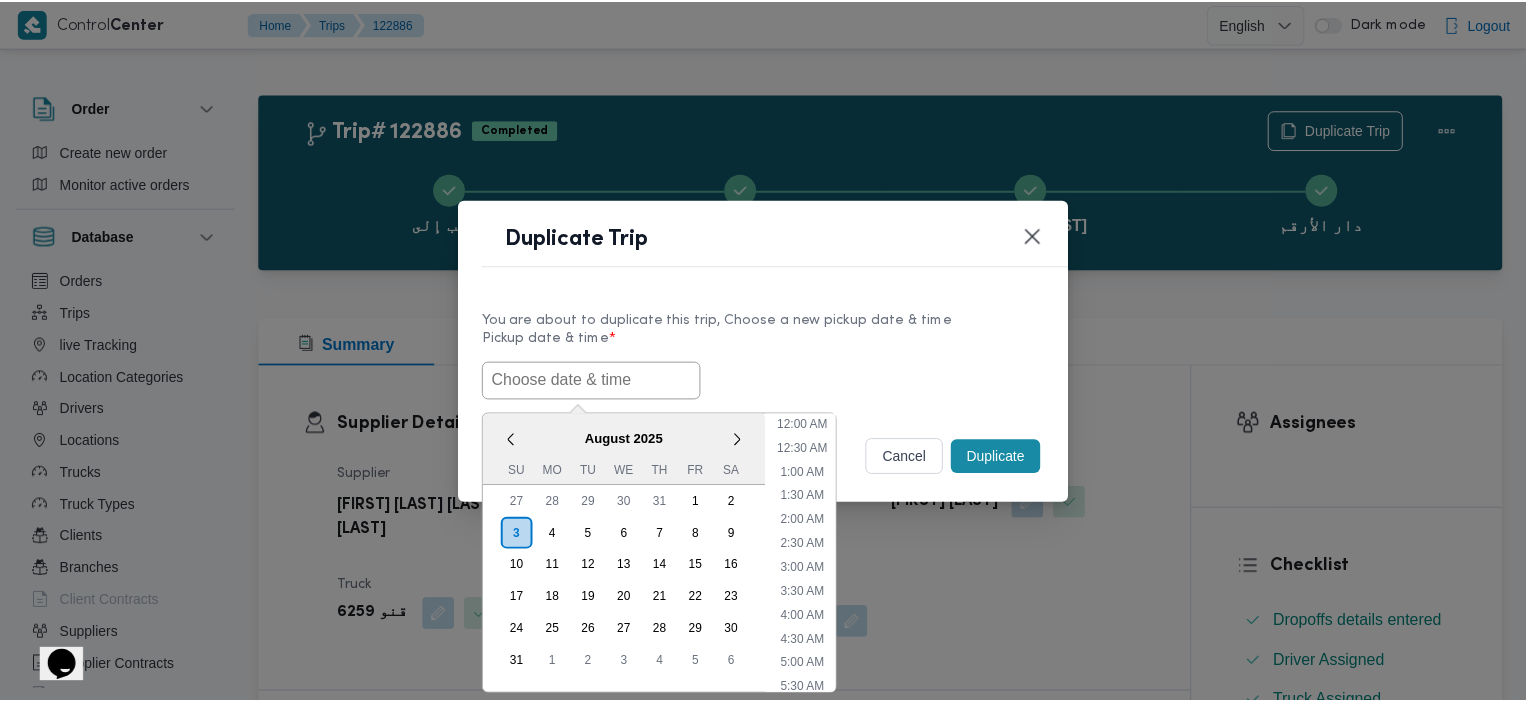 scroll, scrollTop: 616, scrollLeft: 0, axis: vertical 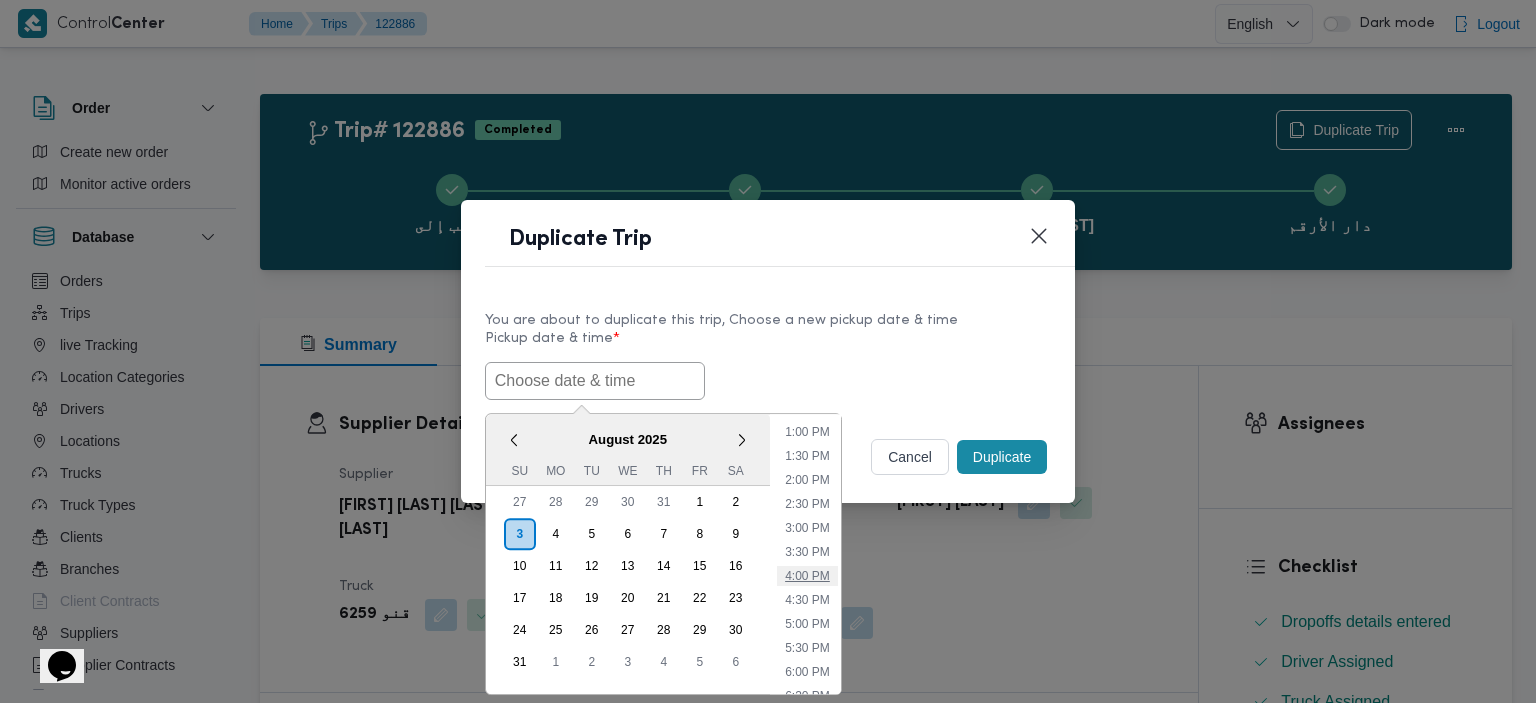 click on "4:00 PM" at bounding box center (807, 576) 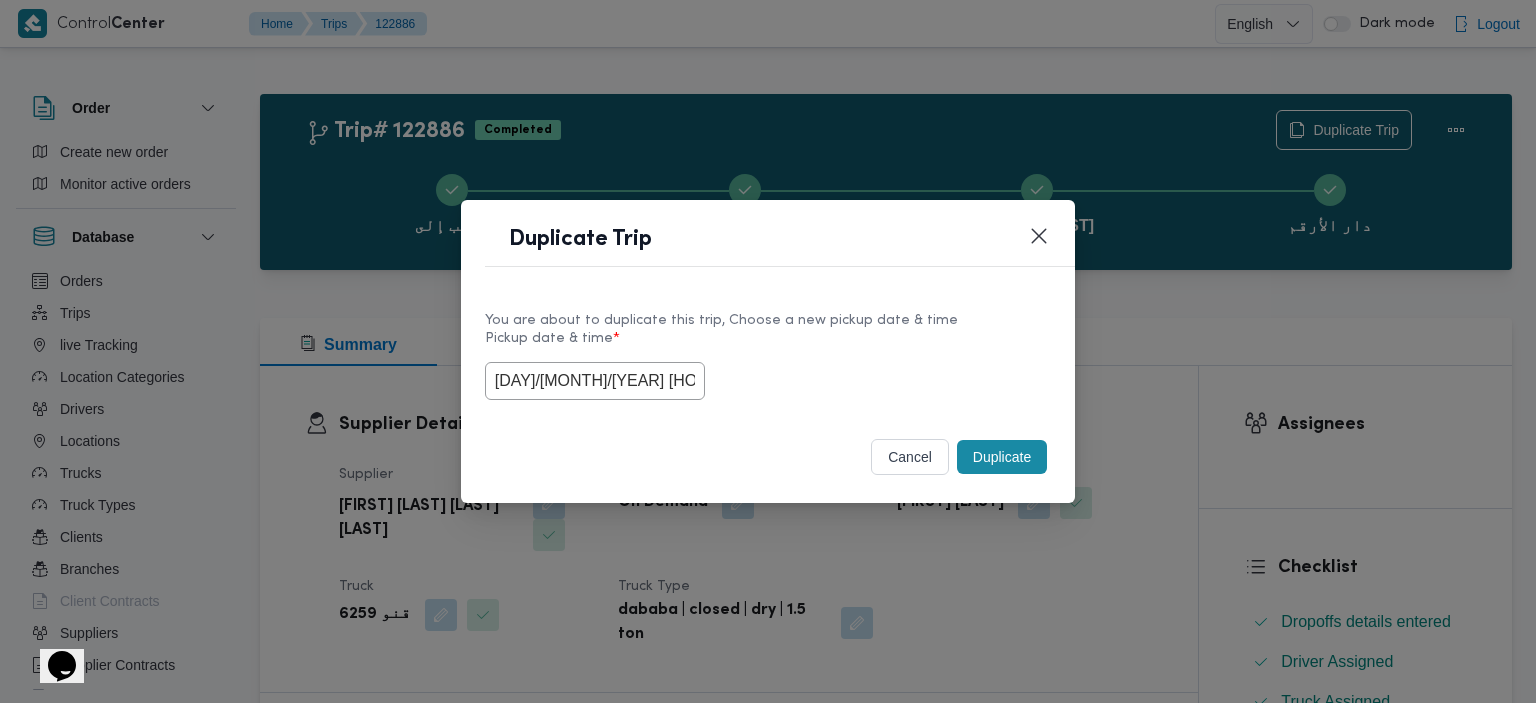 click on "Duplicate" at bounding box center (1002, 457) 